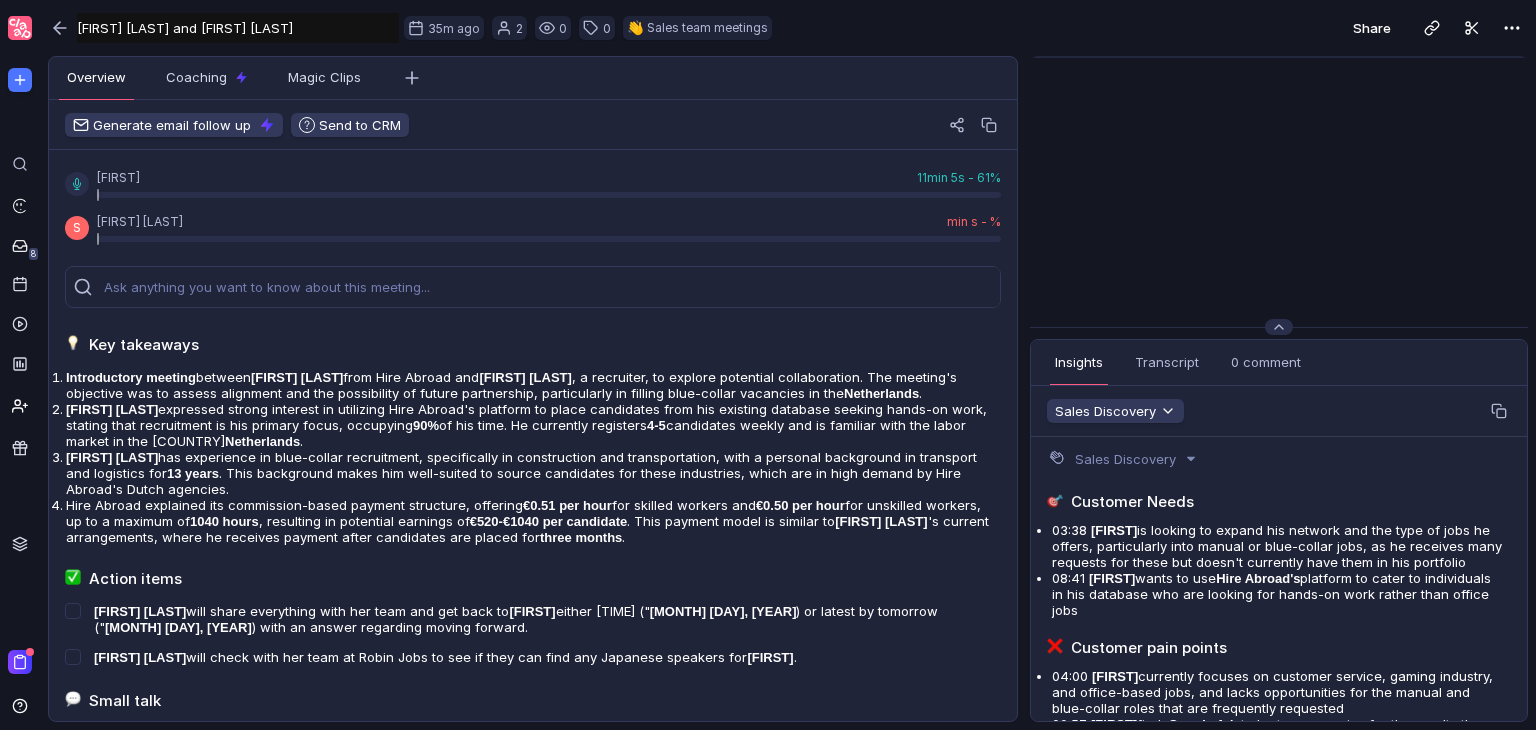 scroll, scrollTop: 0, scrollLeft: 0, axis: both 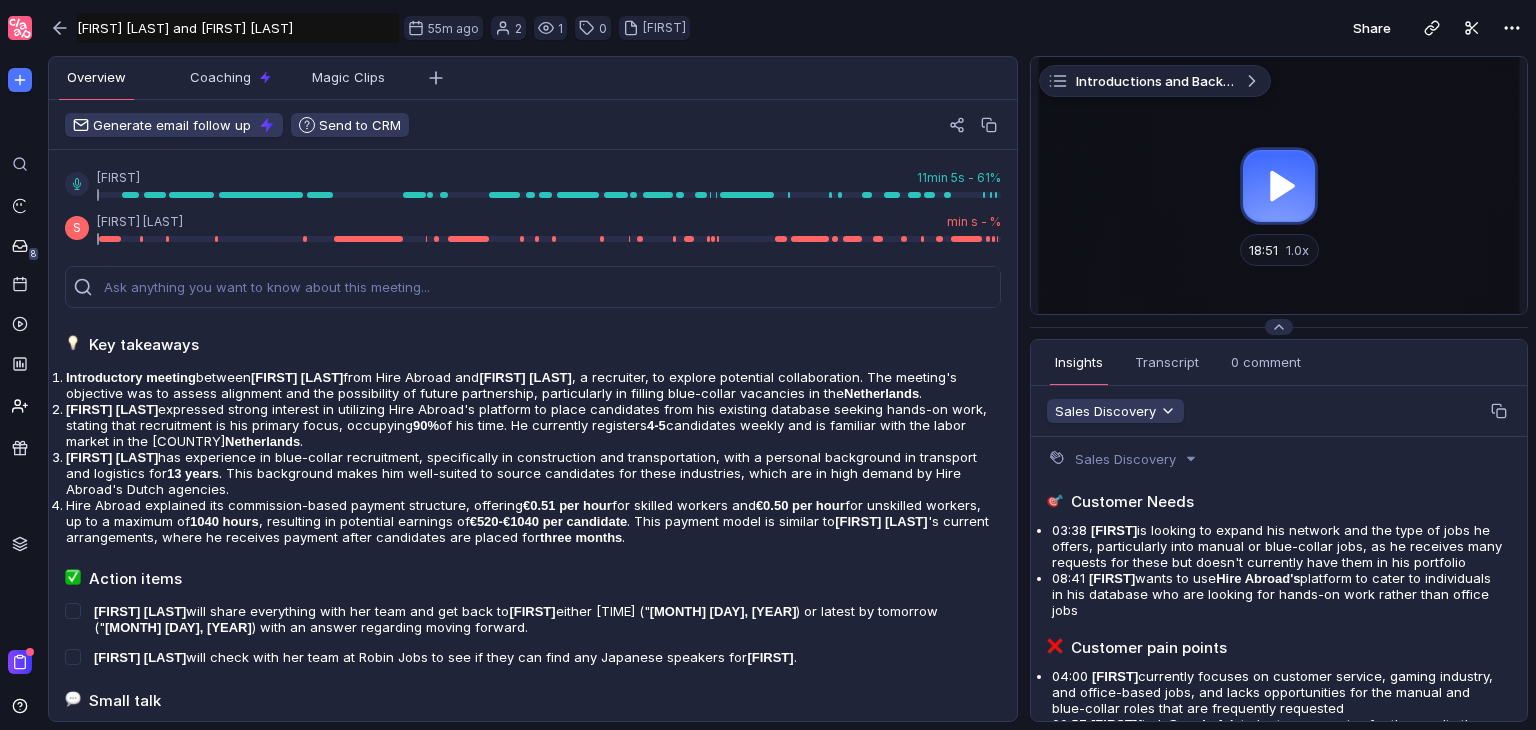 click at bounding box center [1279, 185] 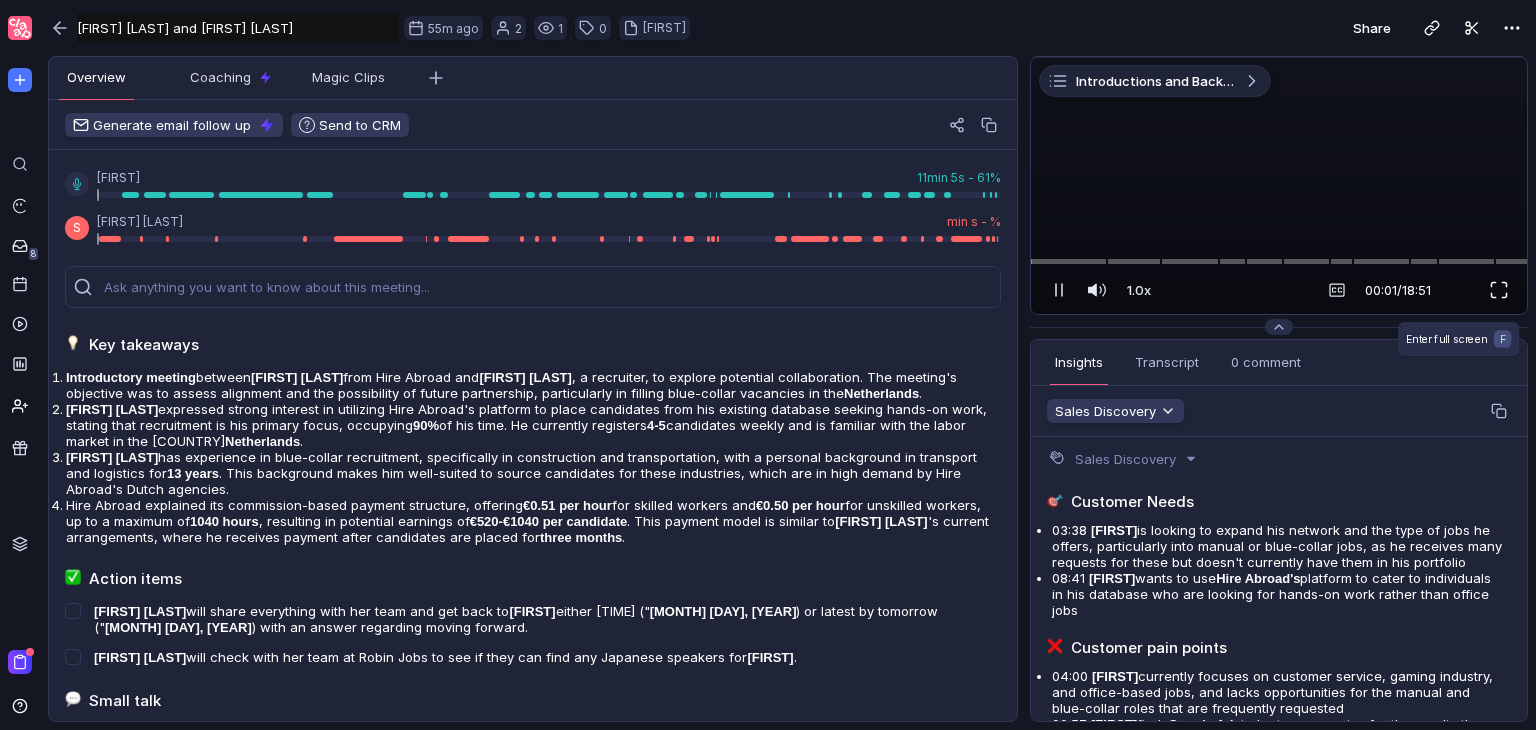 click at bounding box center [1499, 290] 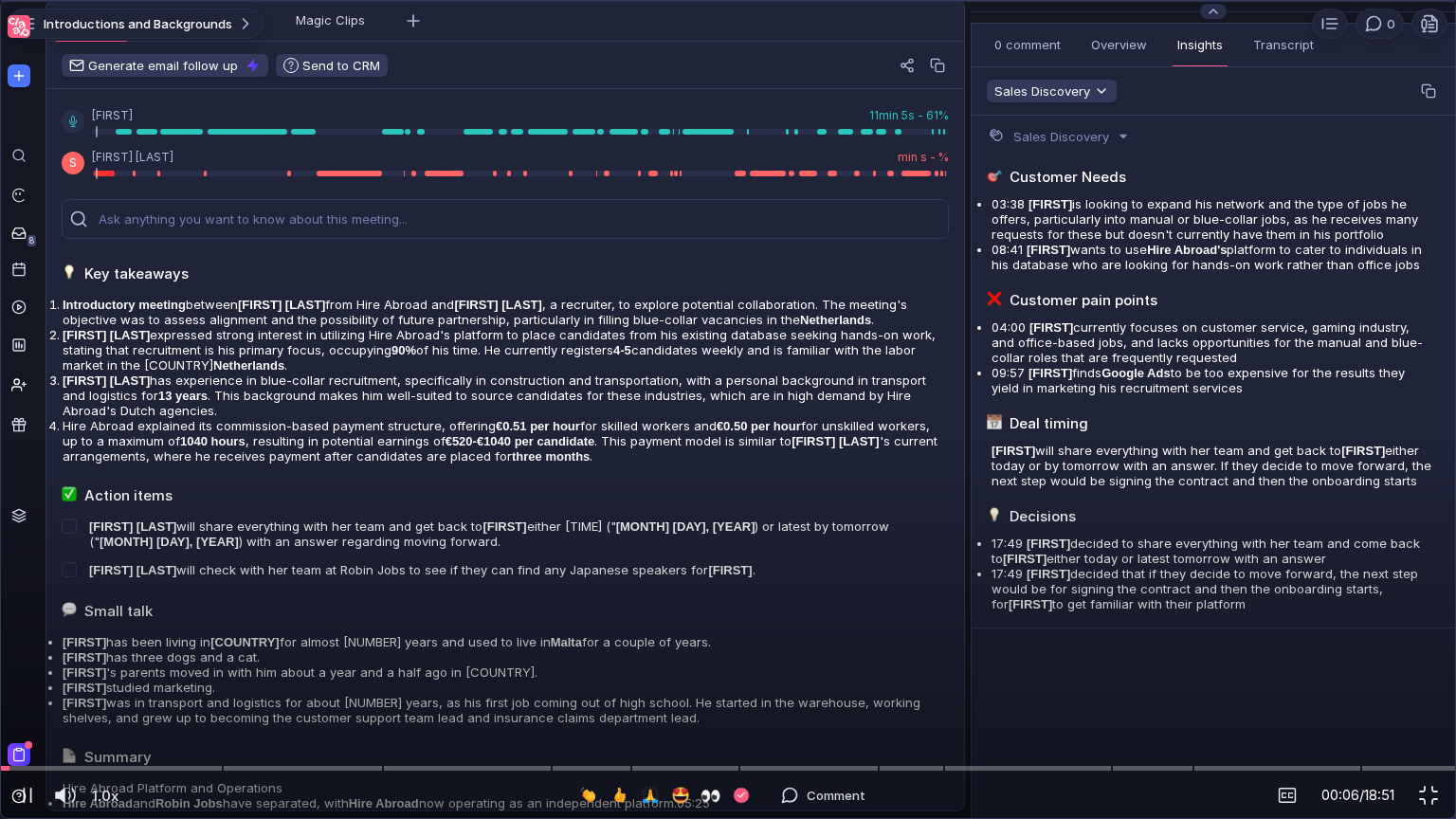 click at bounding box center [728, 1] 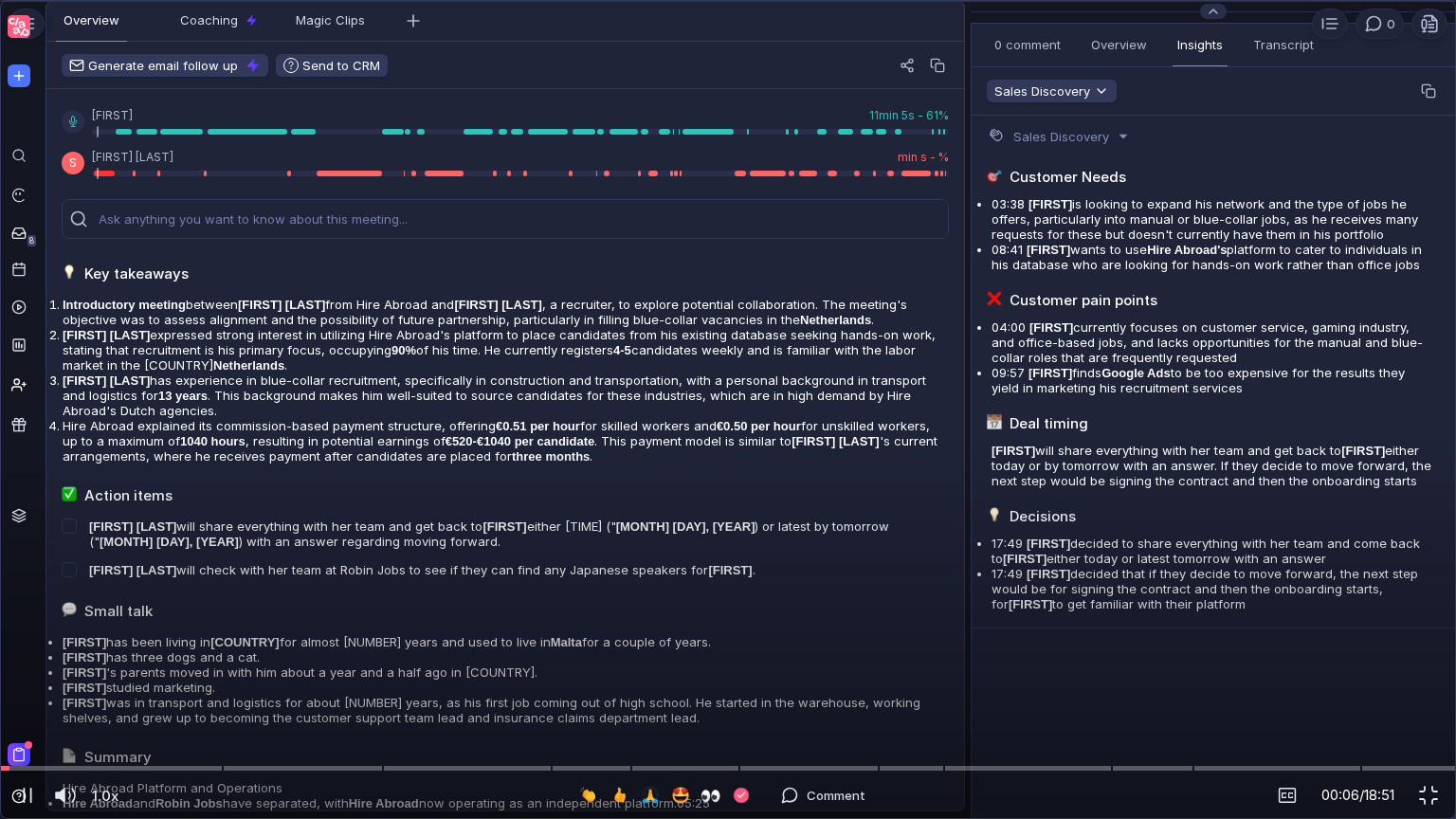 click at bounding box center (728, 1) 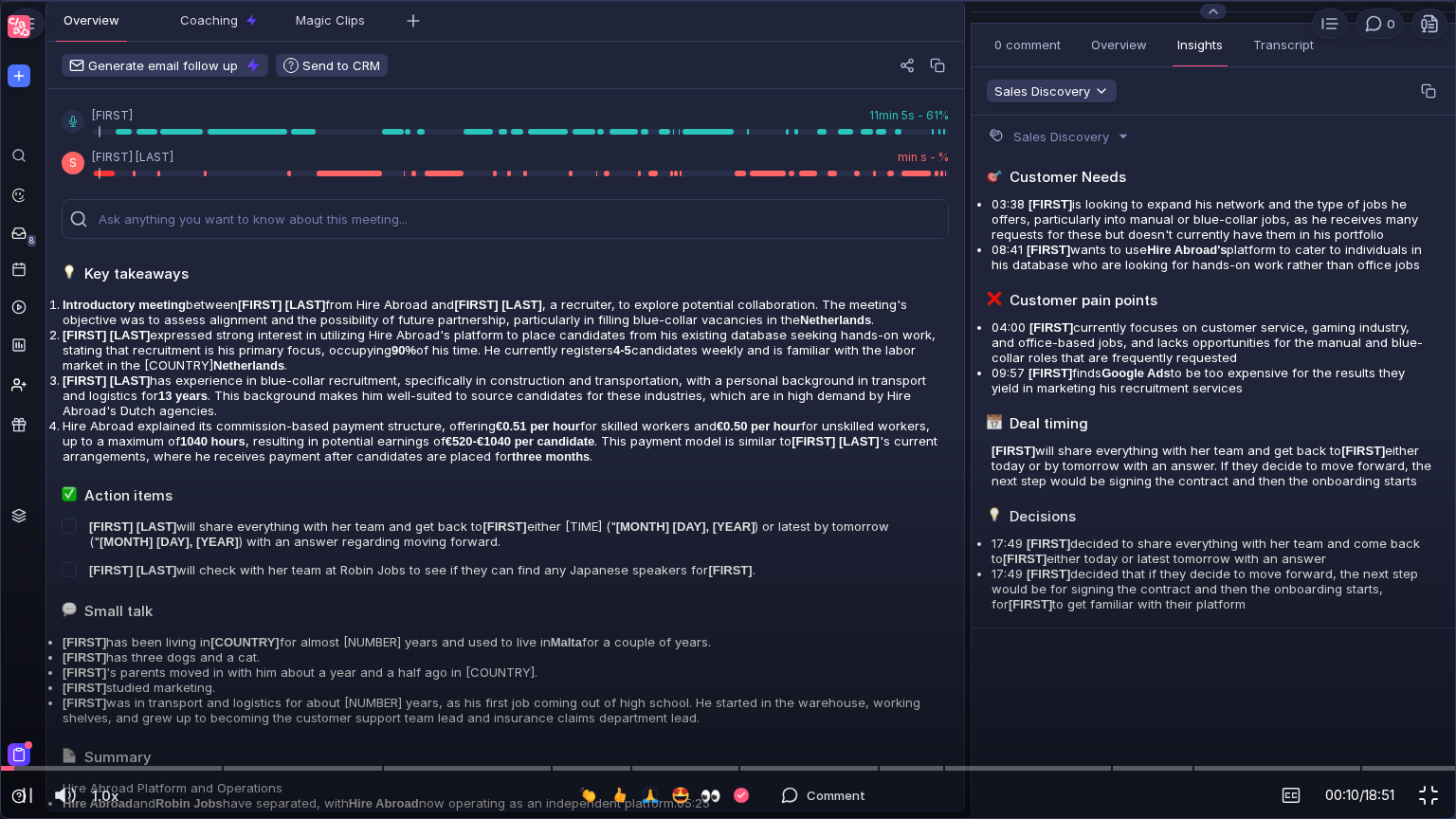 click at bounding box center [1429, 795] 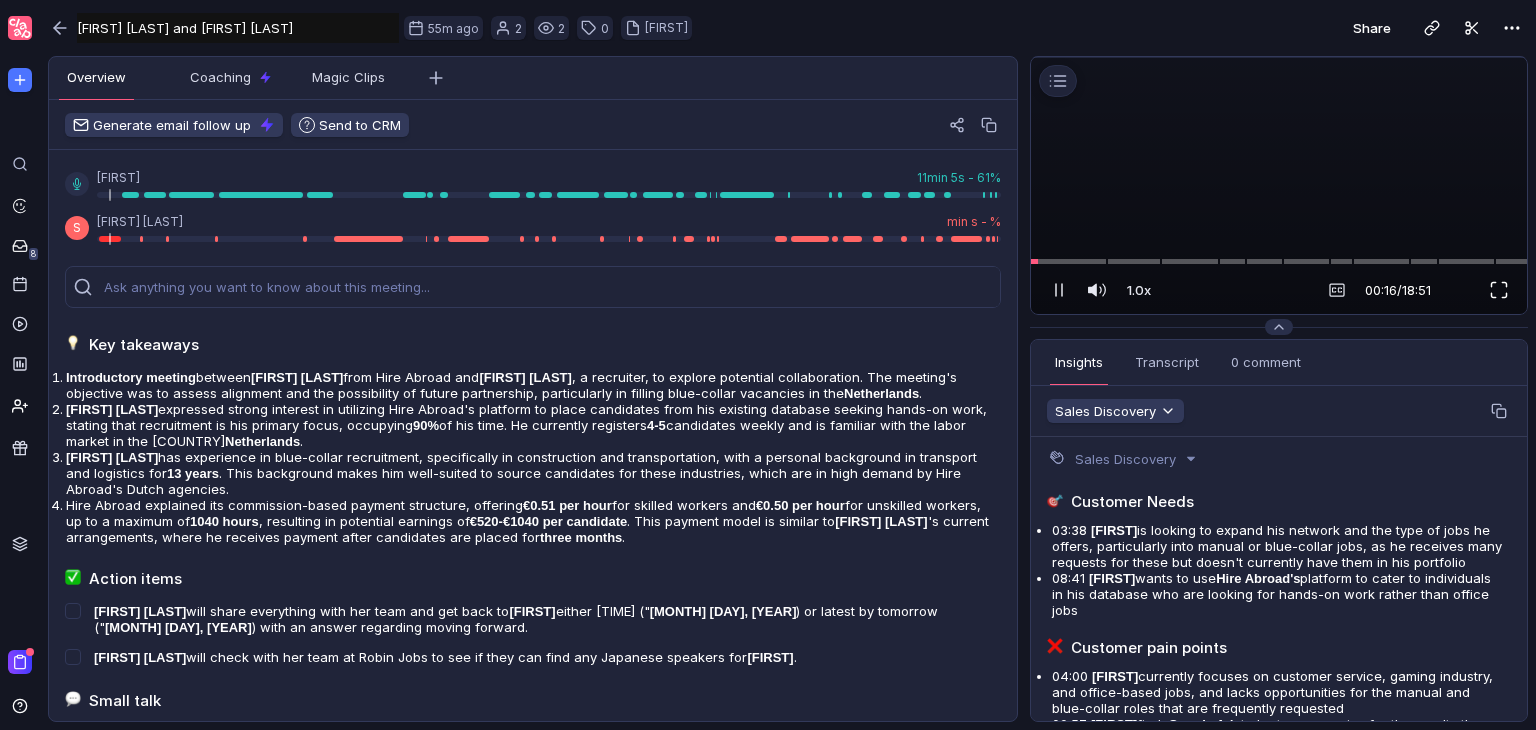click at bounding box center [1499, 290] 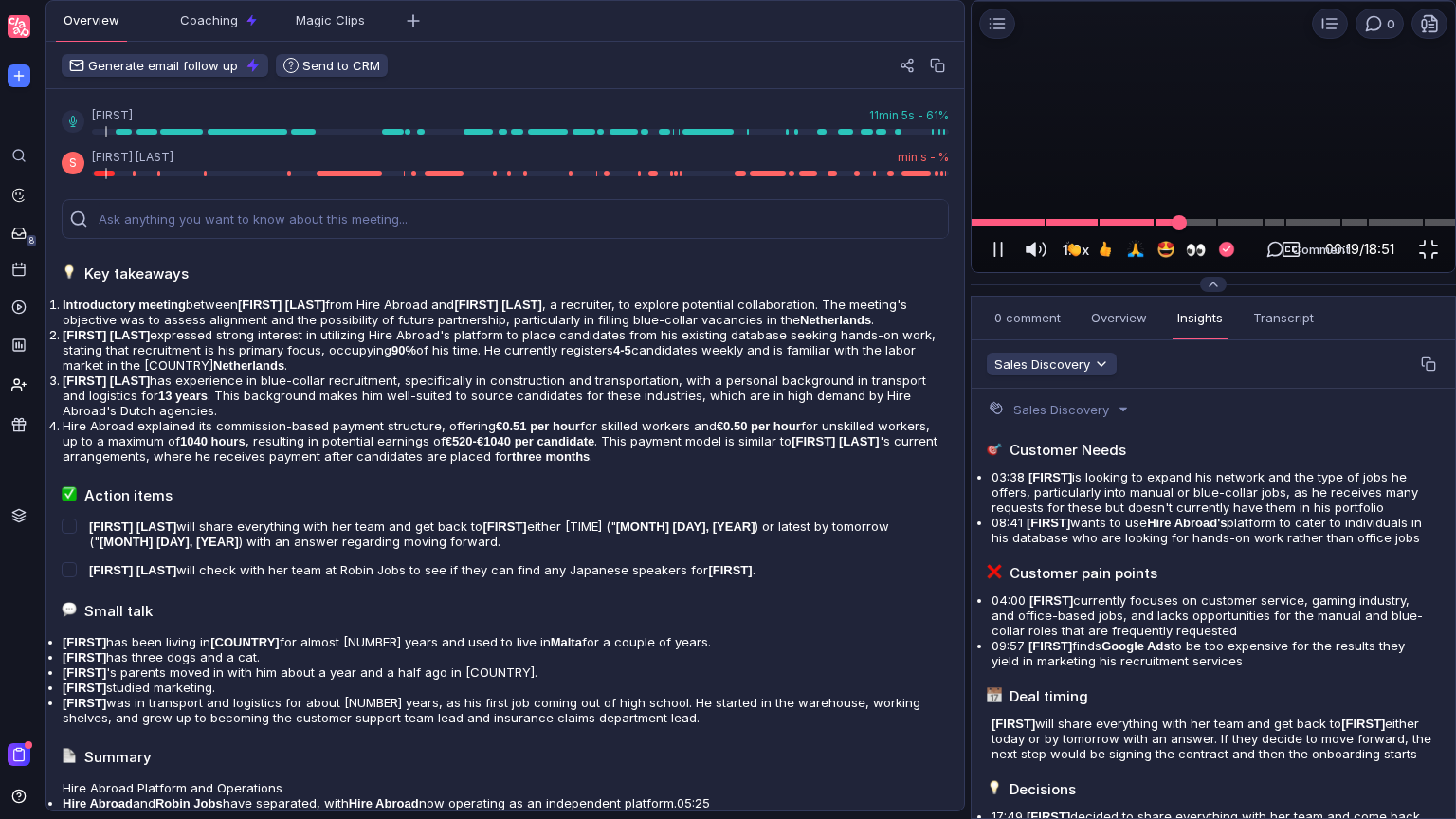 click at bounding box center (1213, 222) 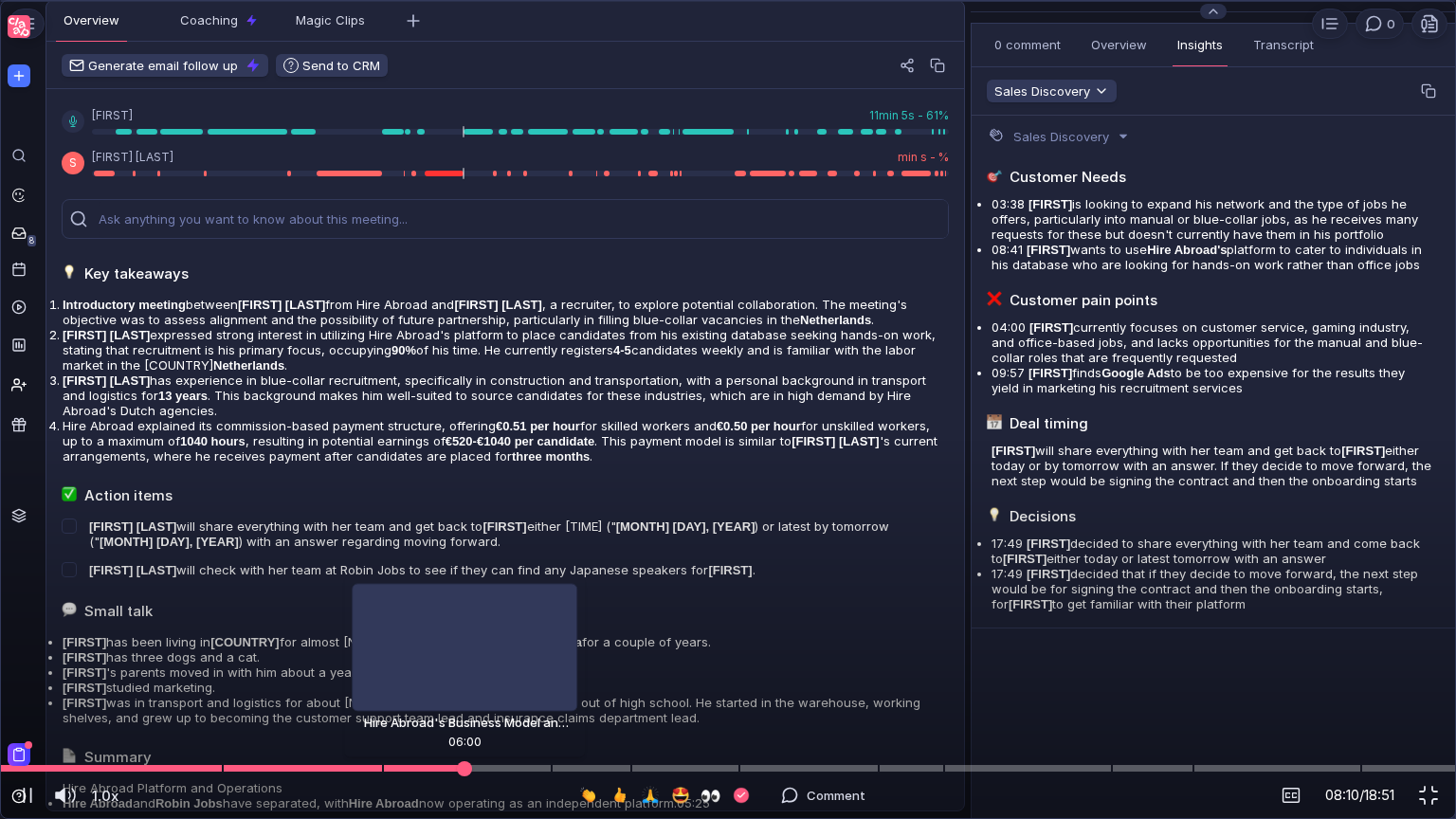 click at bounding box center [728, 768] 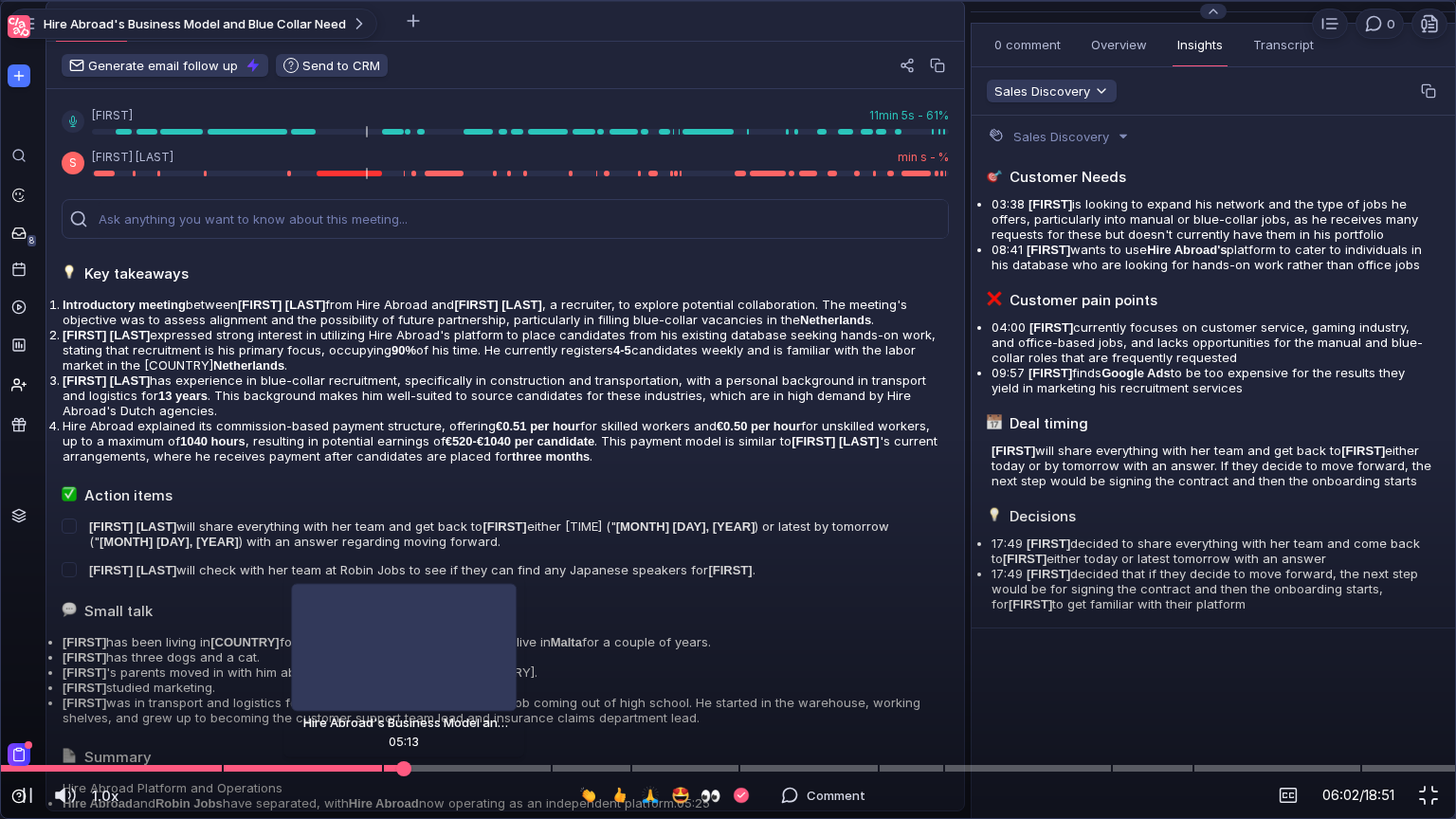 click at bounding box center (728, 768) 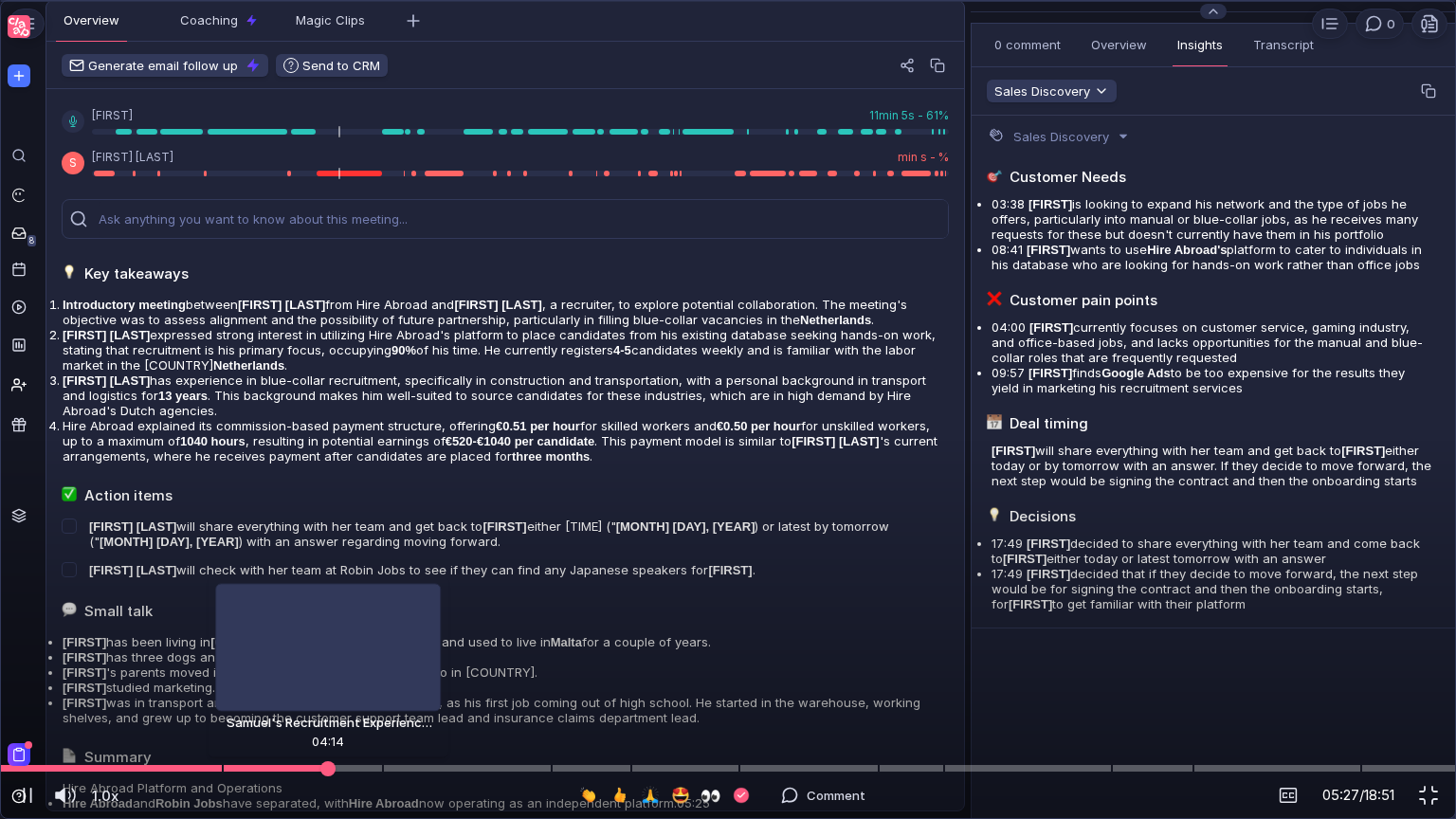 click at bounding box center [728, 768] 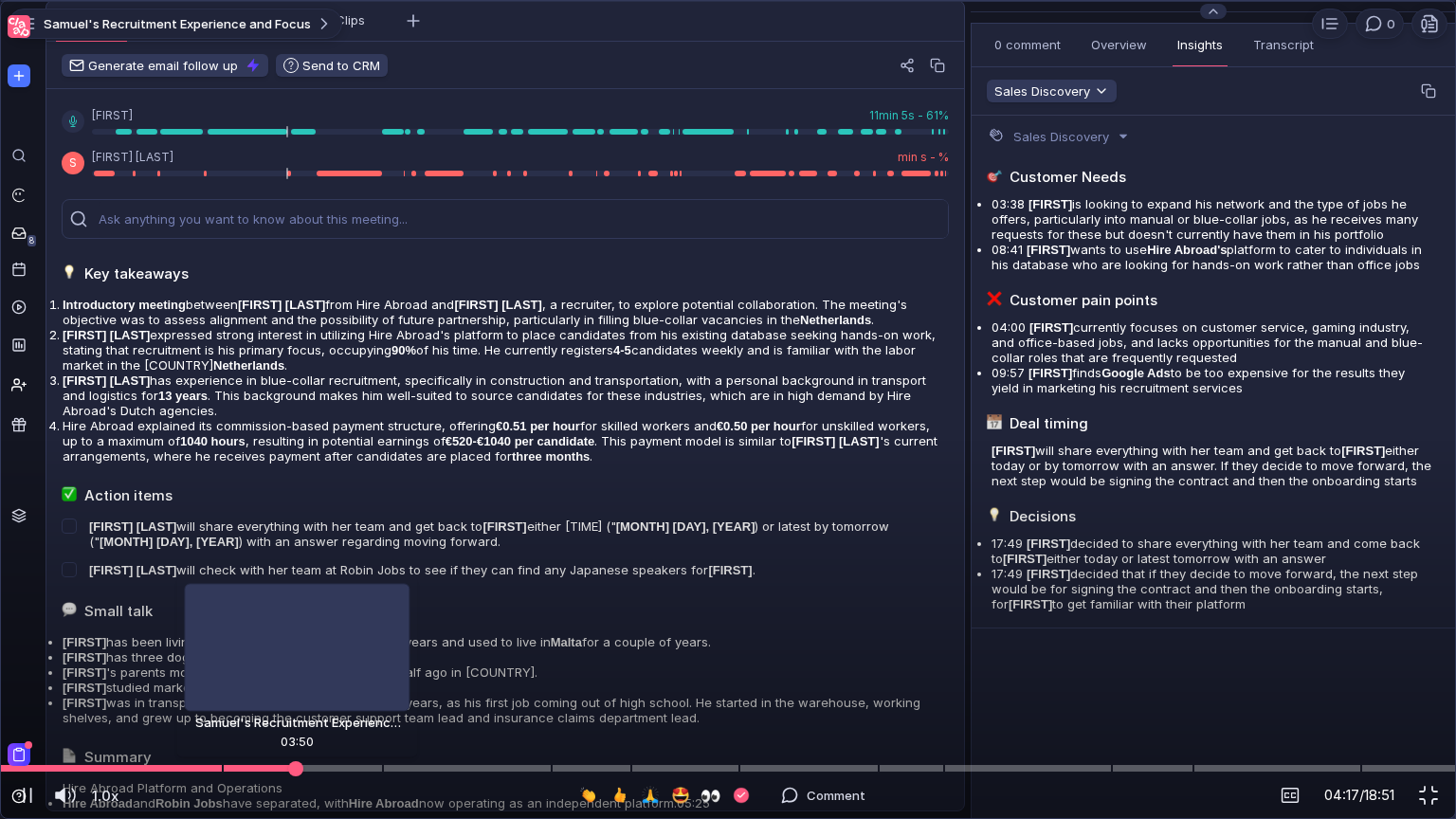 click at bounding box center (728, 768) 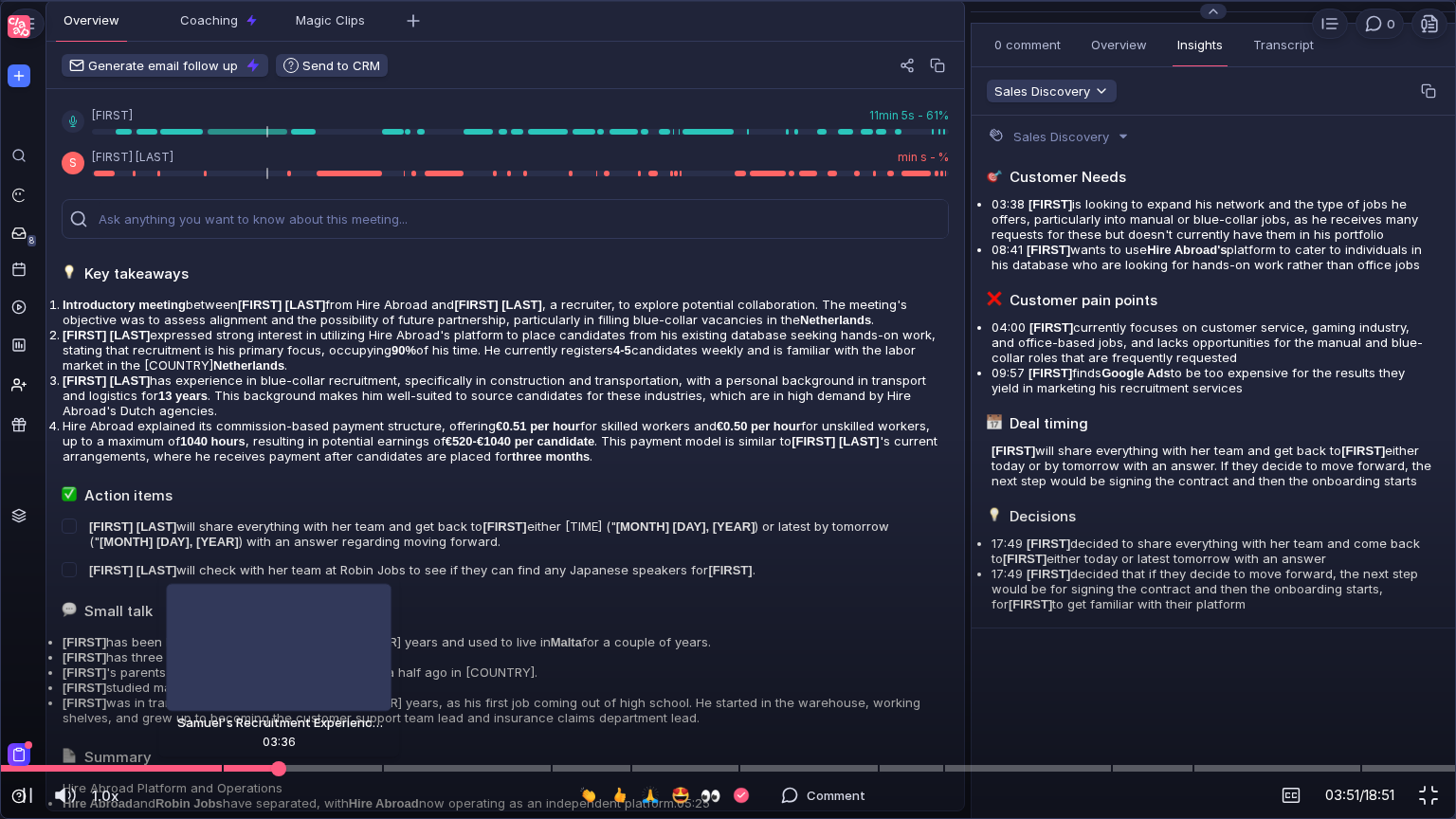 click at bounding box center (728, 768) 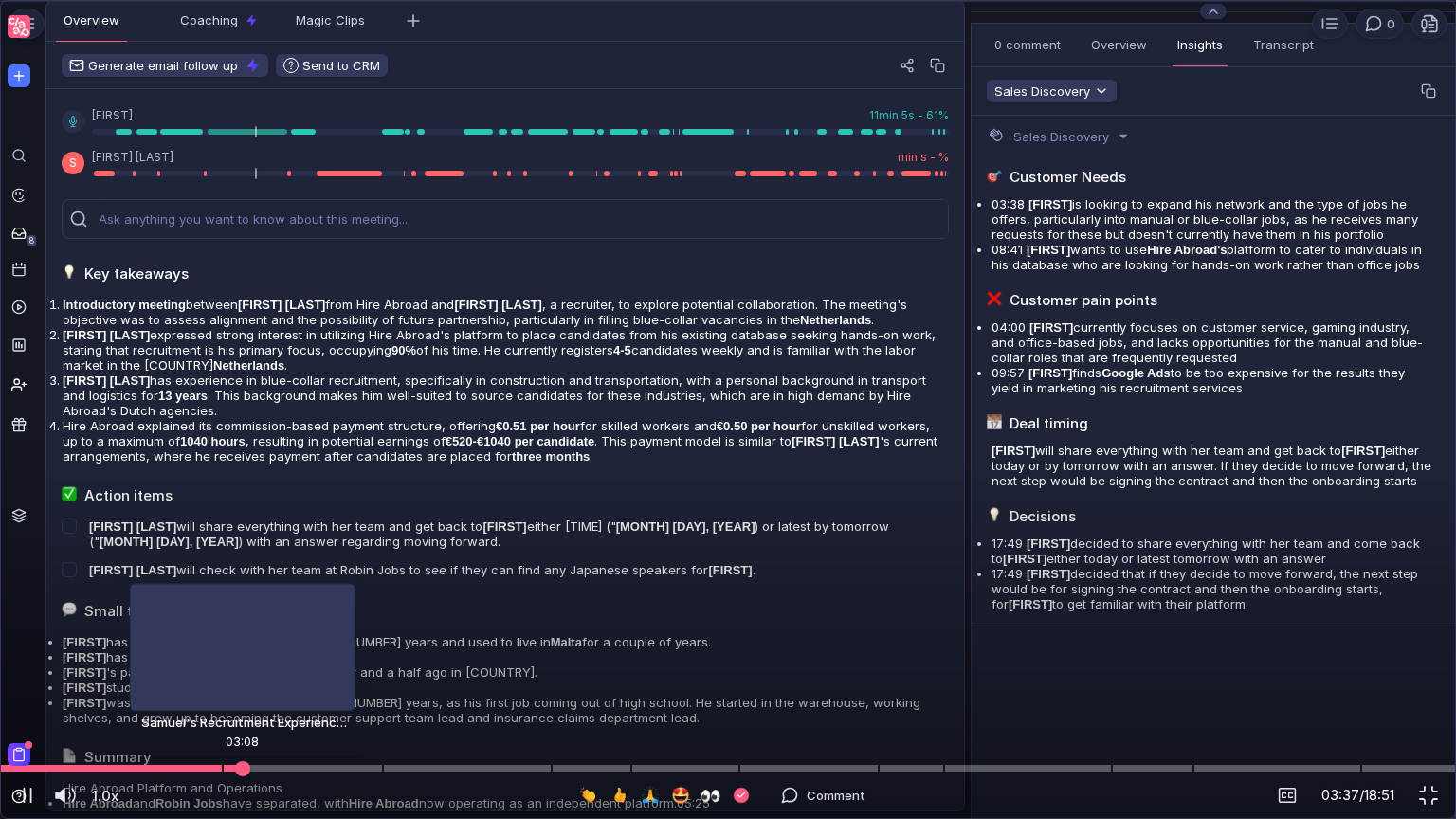 click at bounding box center [728, 768] 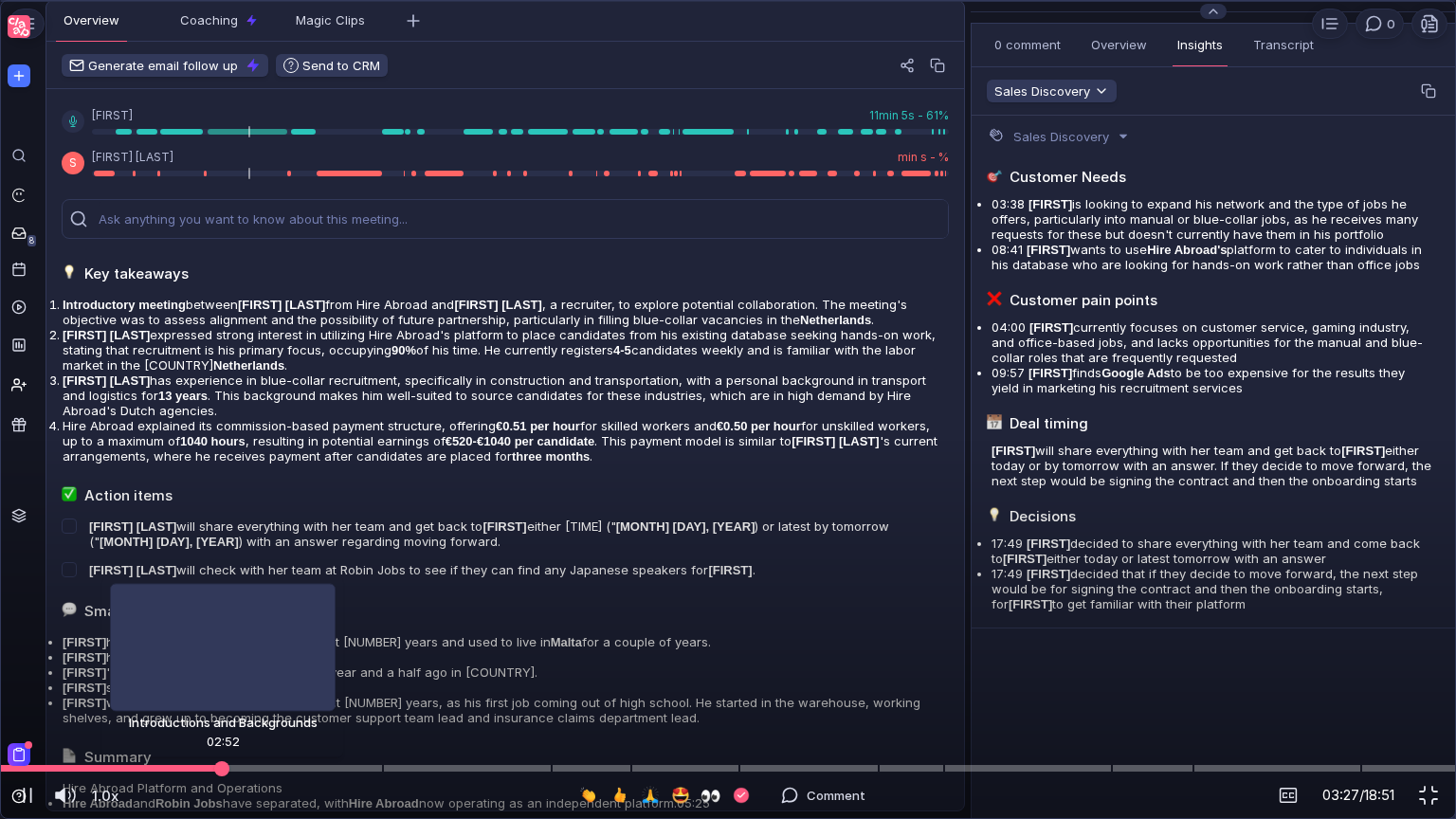 click at bounding box center (728, 768) 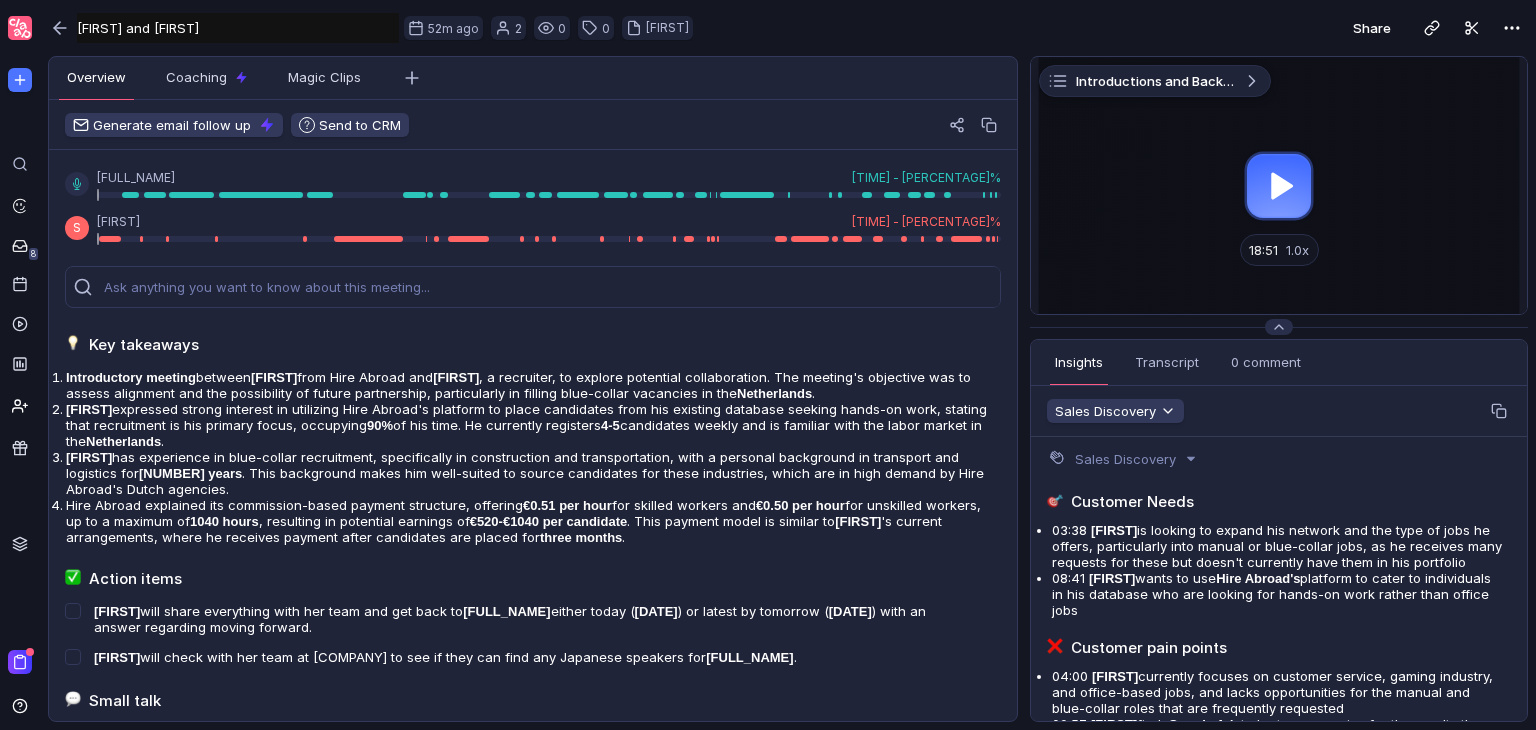 scroll, scrollTop: 0, scrollLeft: 0, axis: both 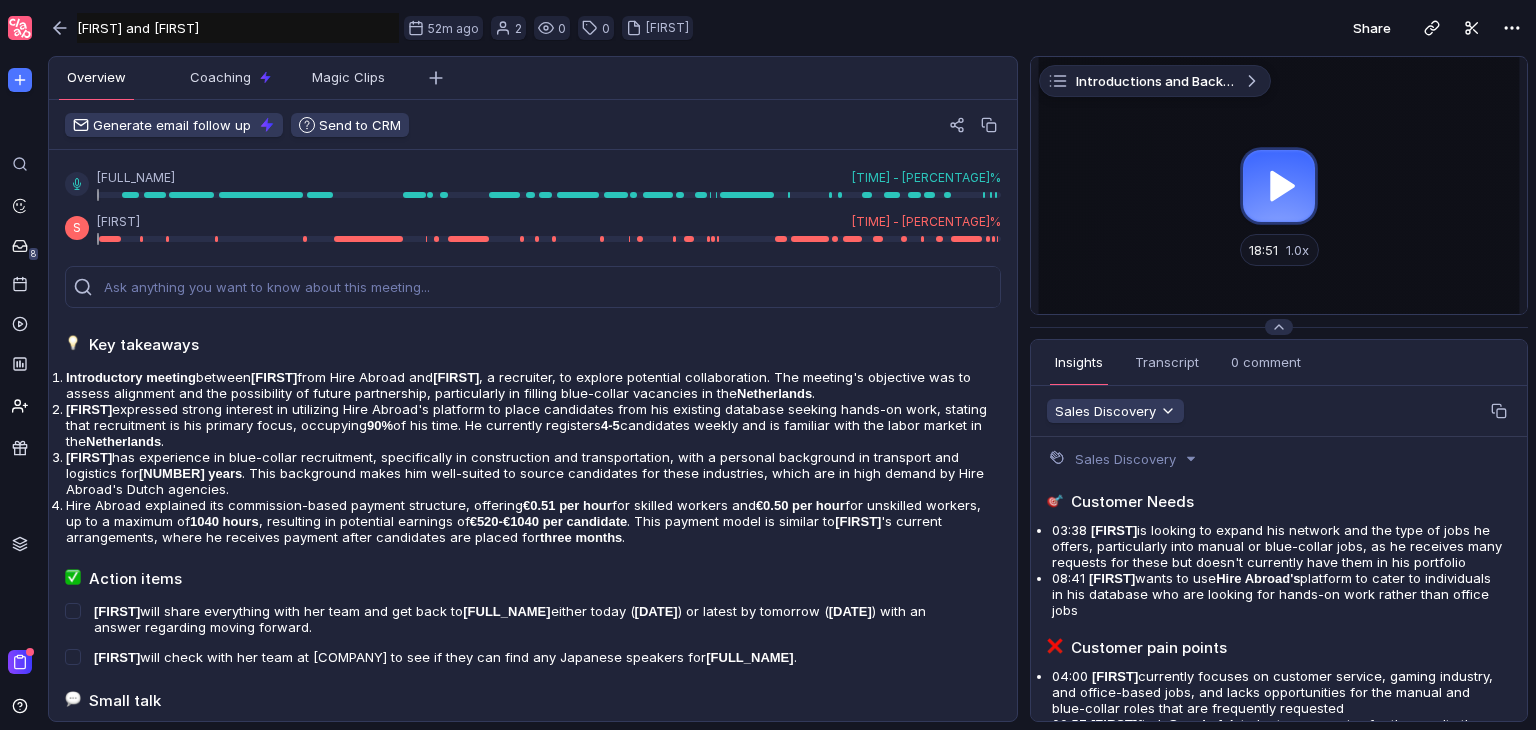 click at bounding box center [1279, 185] 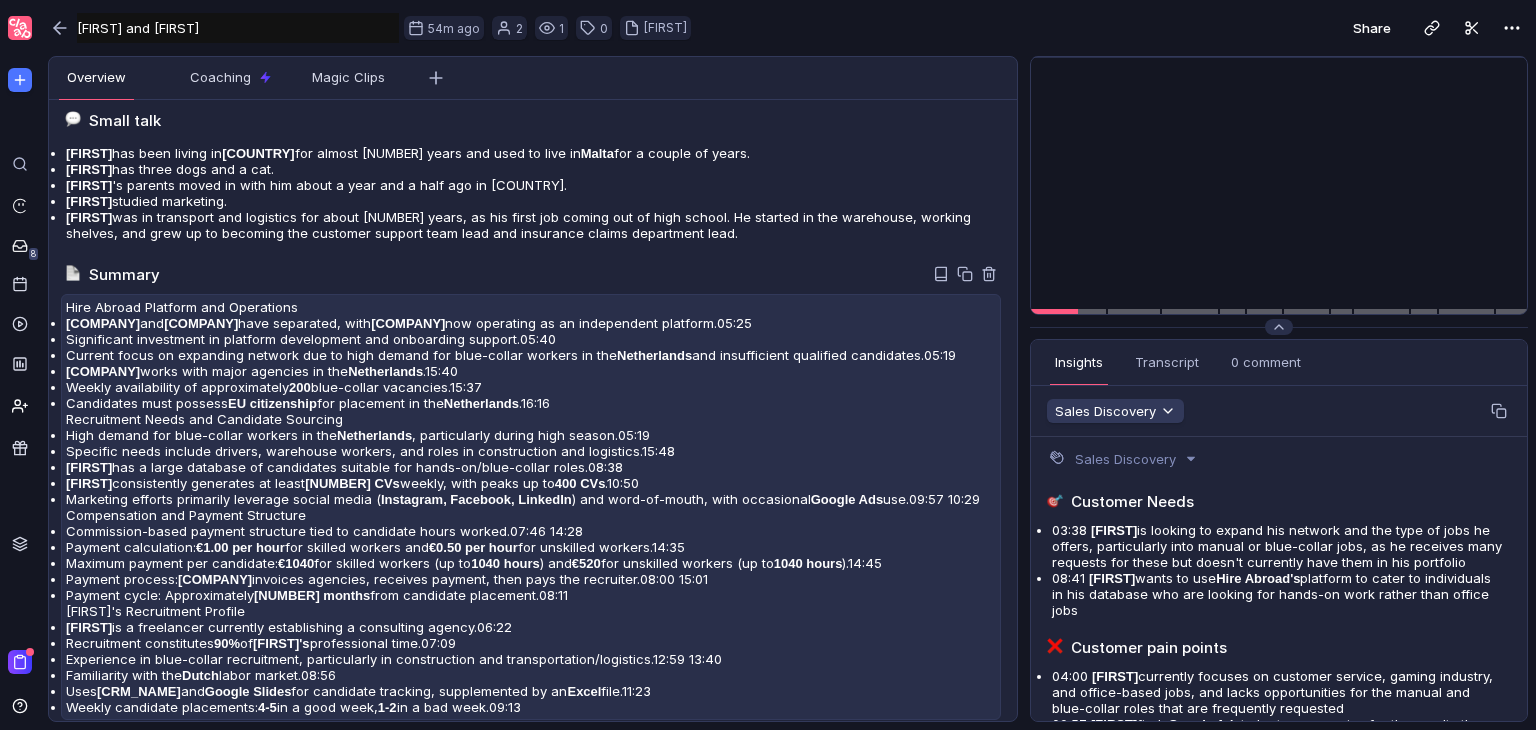 scroll, scrollTop: 440, scrollLeft: 0, axis: vertical 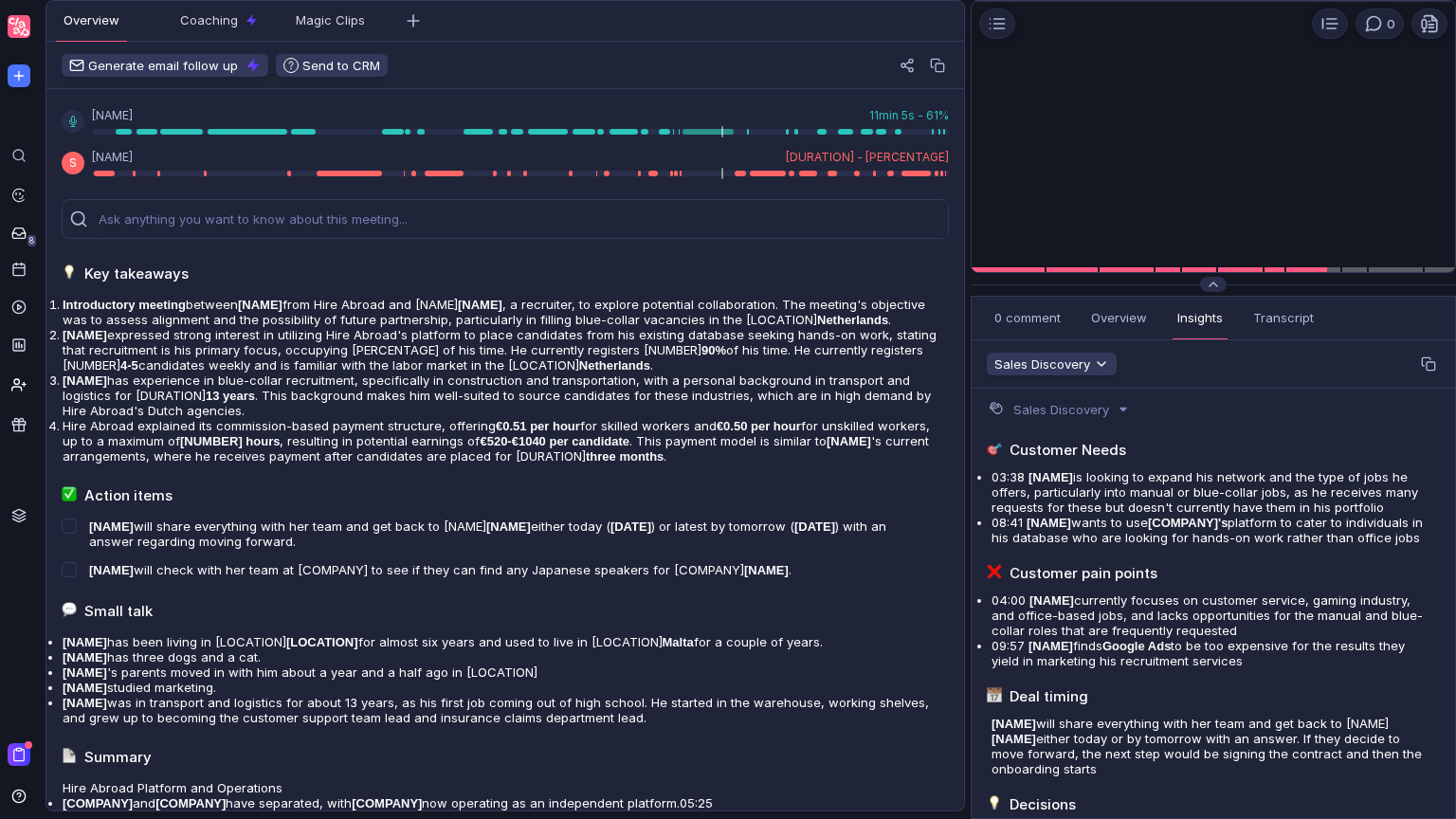 click at bounding box center [1699, 1] 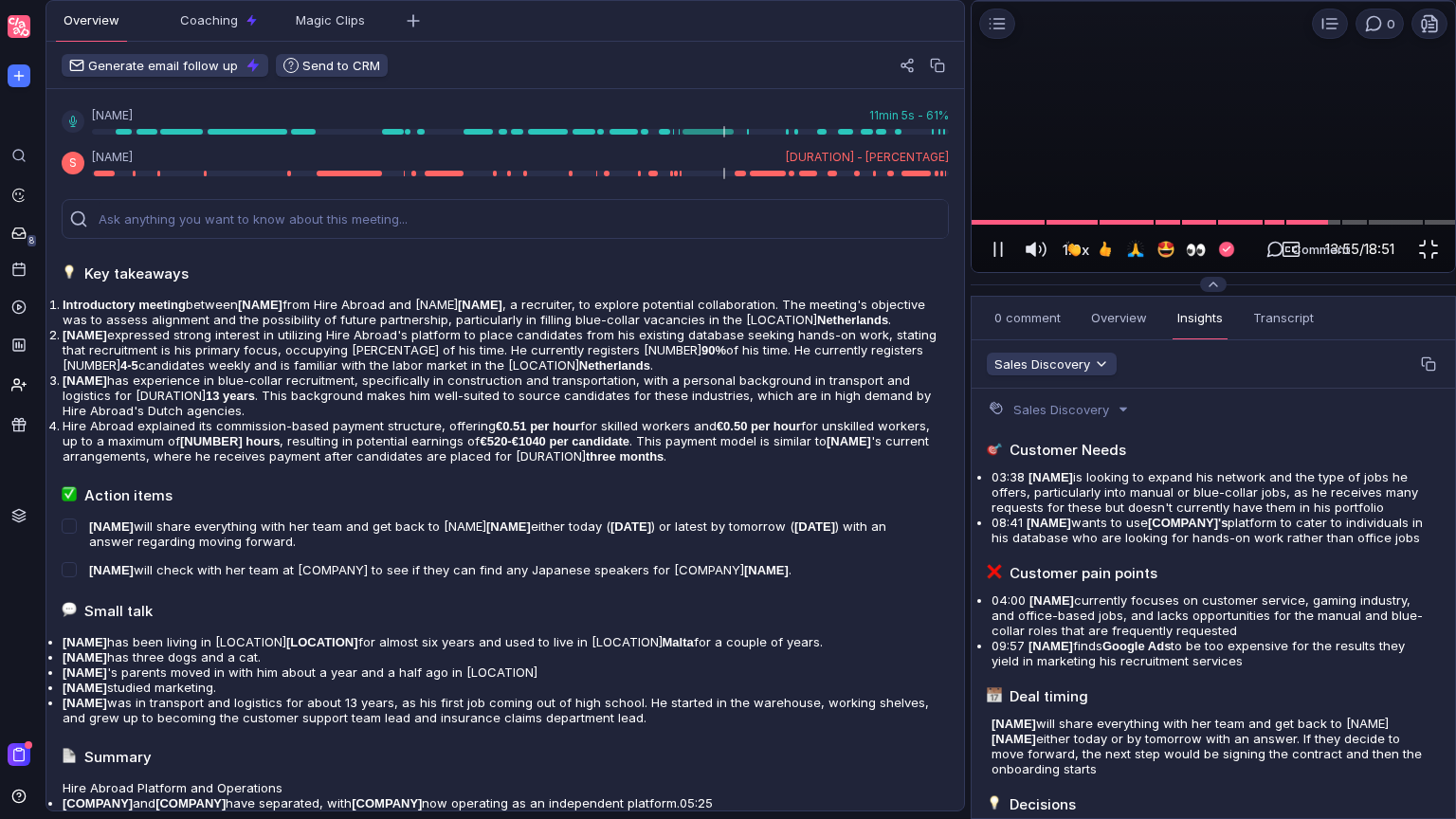 drag, startPoint x: 904, startPoint y: 472, endPoint x: 739, endPoint y: 507, distance: 168.67128 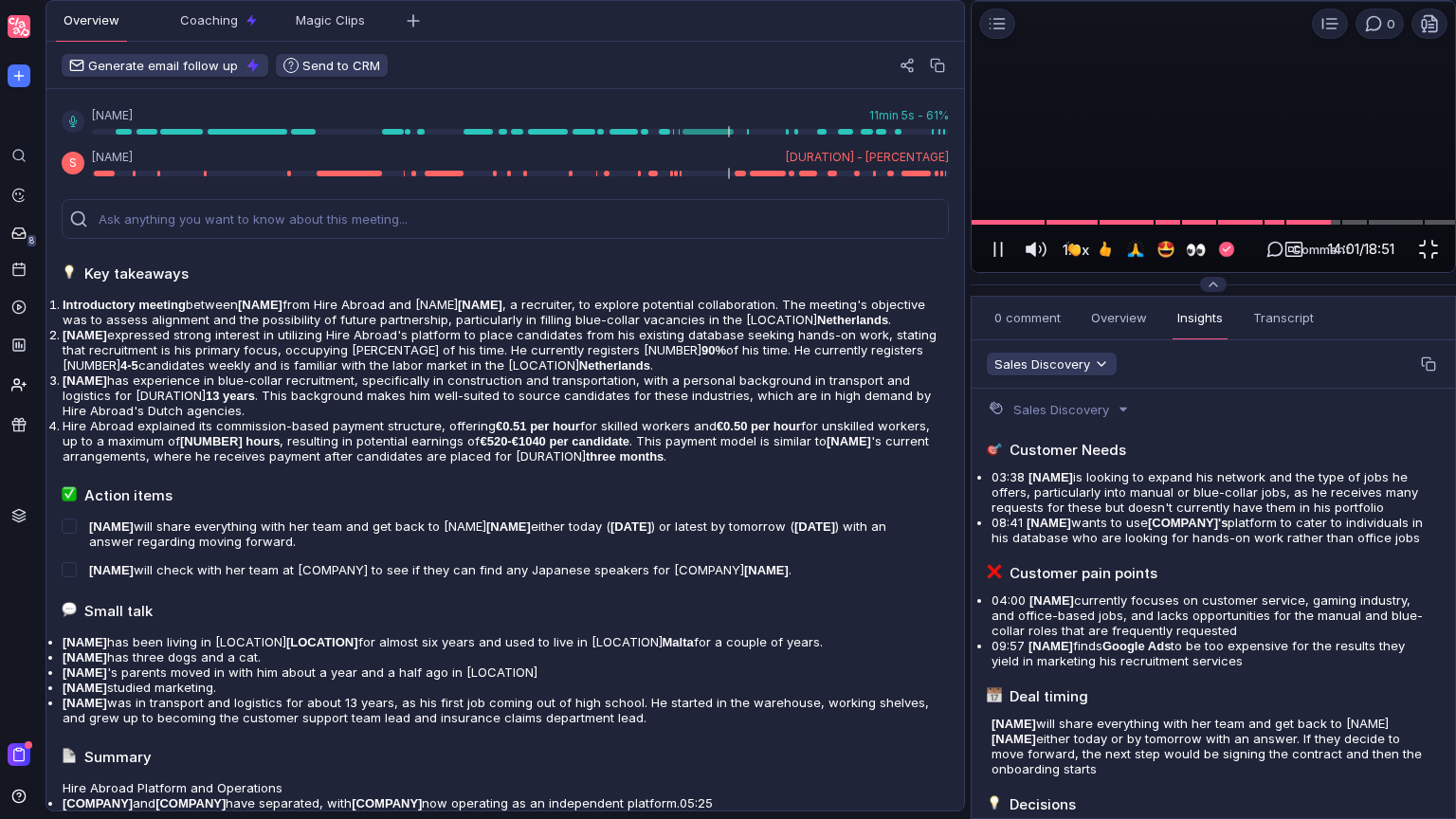 click at bounding box center [1699, 1] 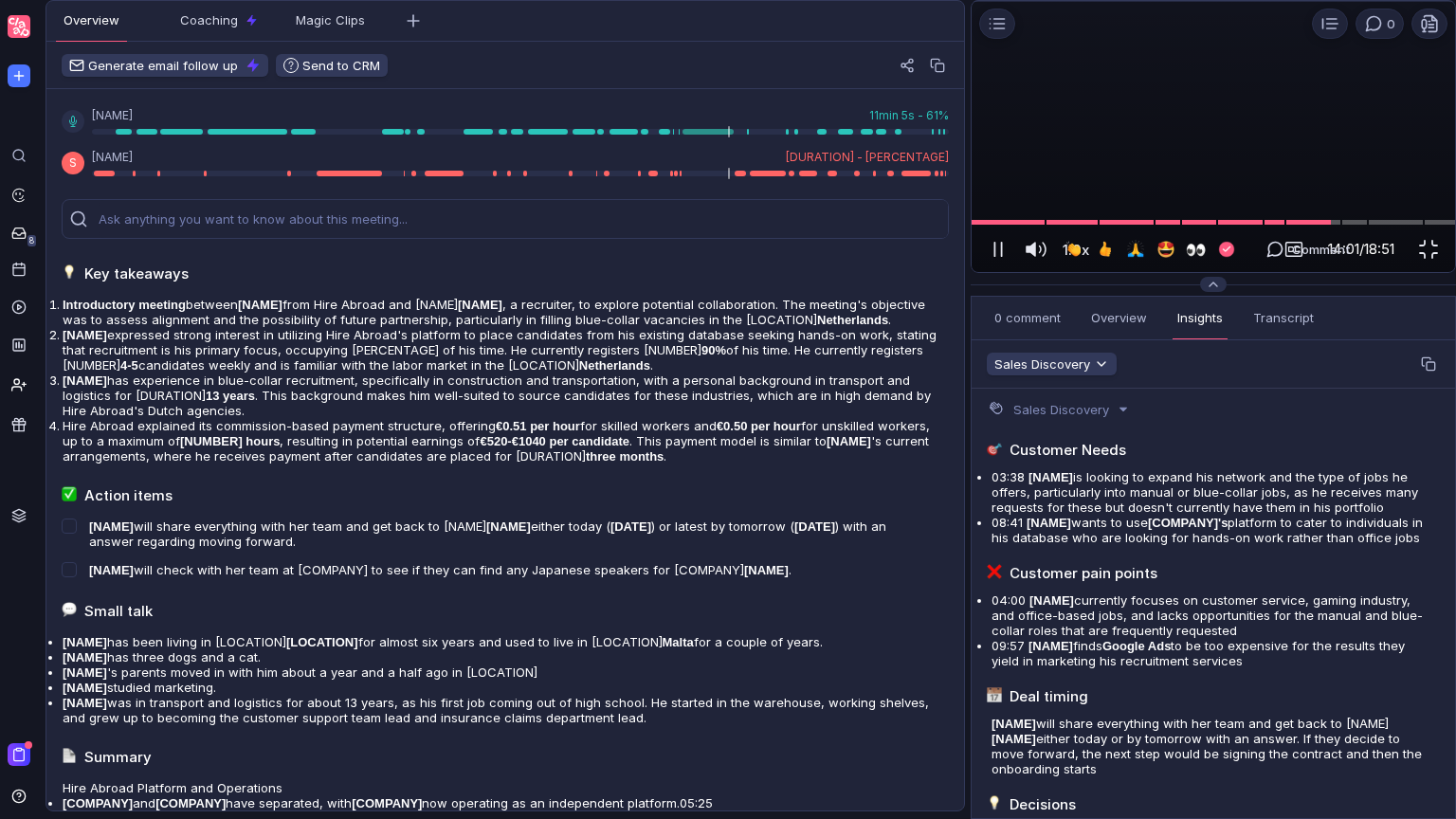 click at bounding box center (1699, 1) 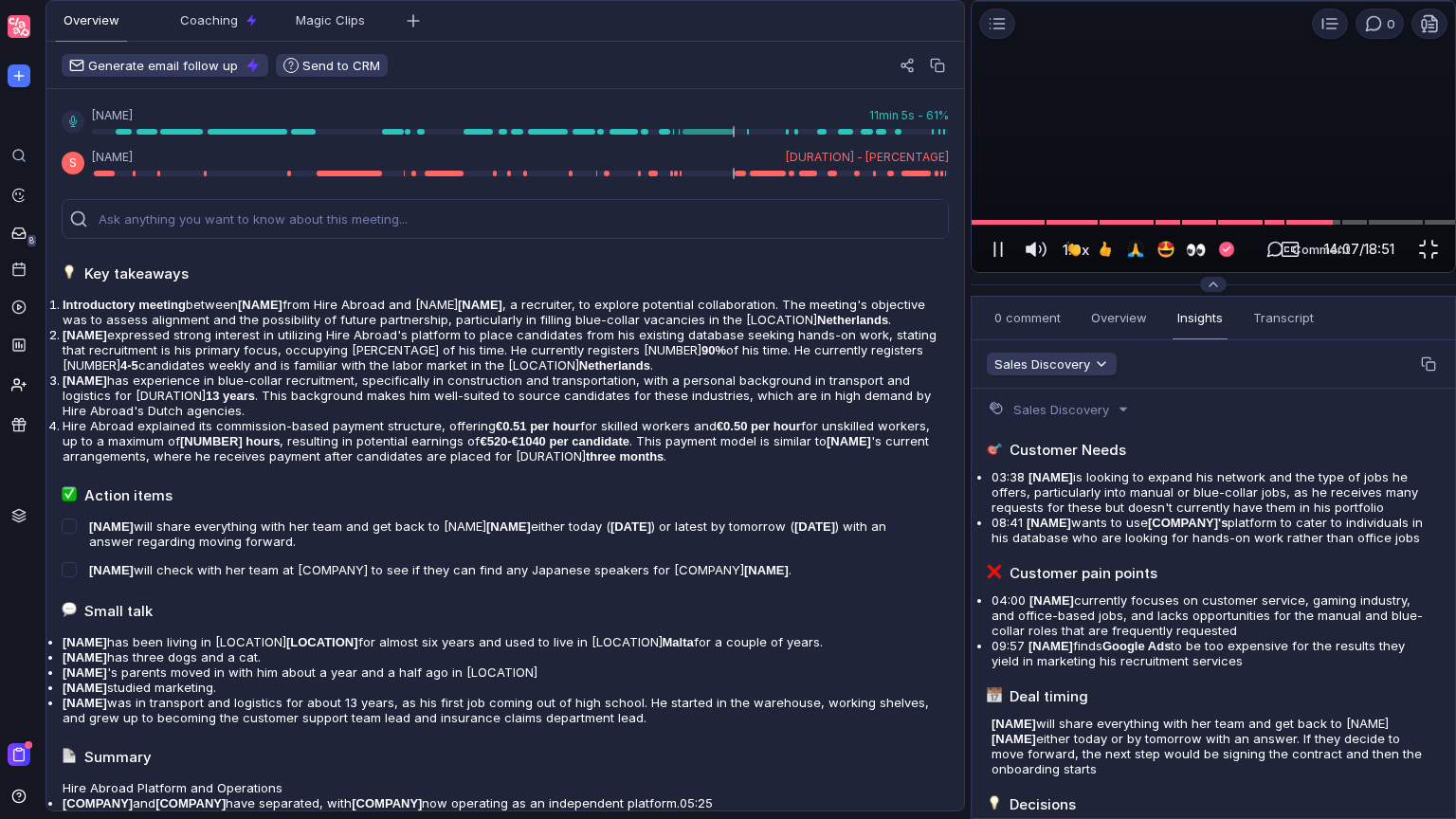 click at bounding box center (1699, 1) 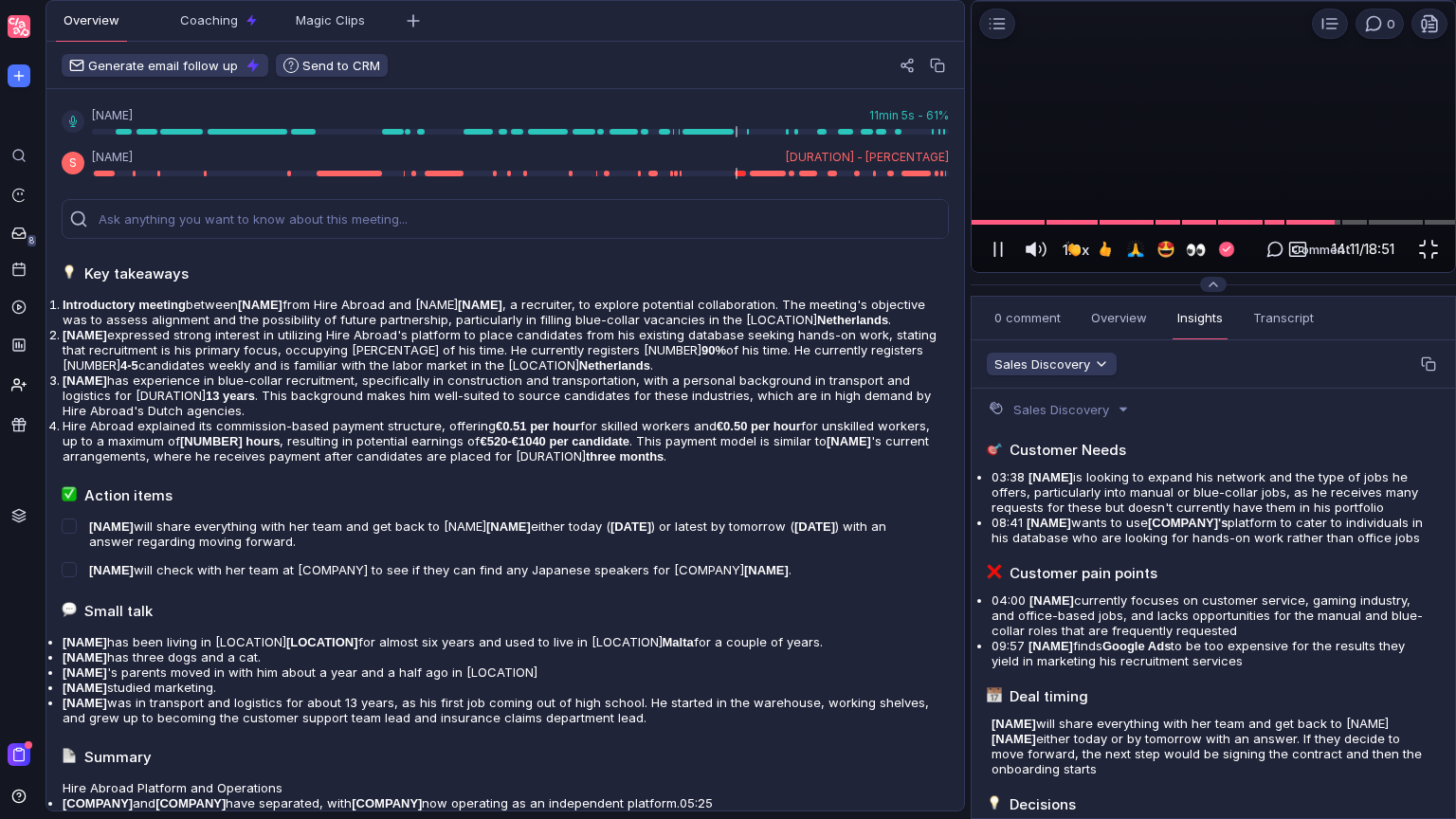 click at bounding box center [1699, 1] 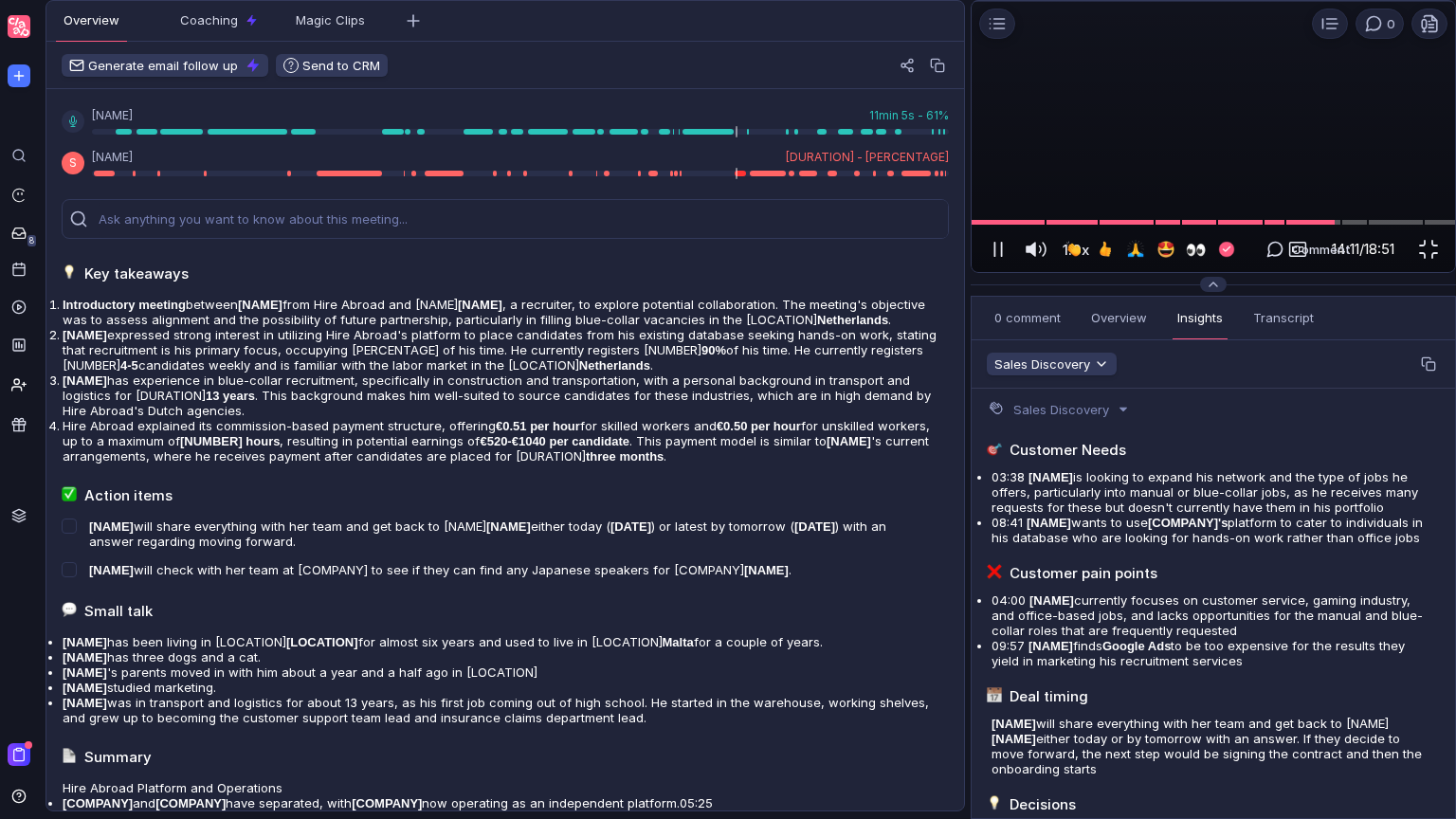 click at bounding box center (1699, 1) 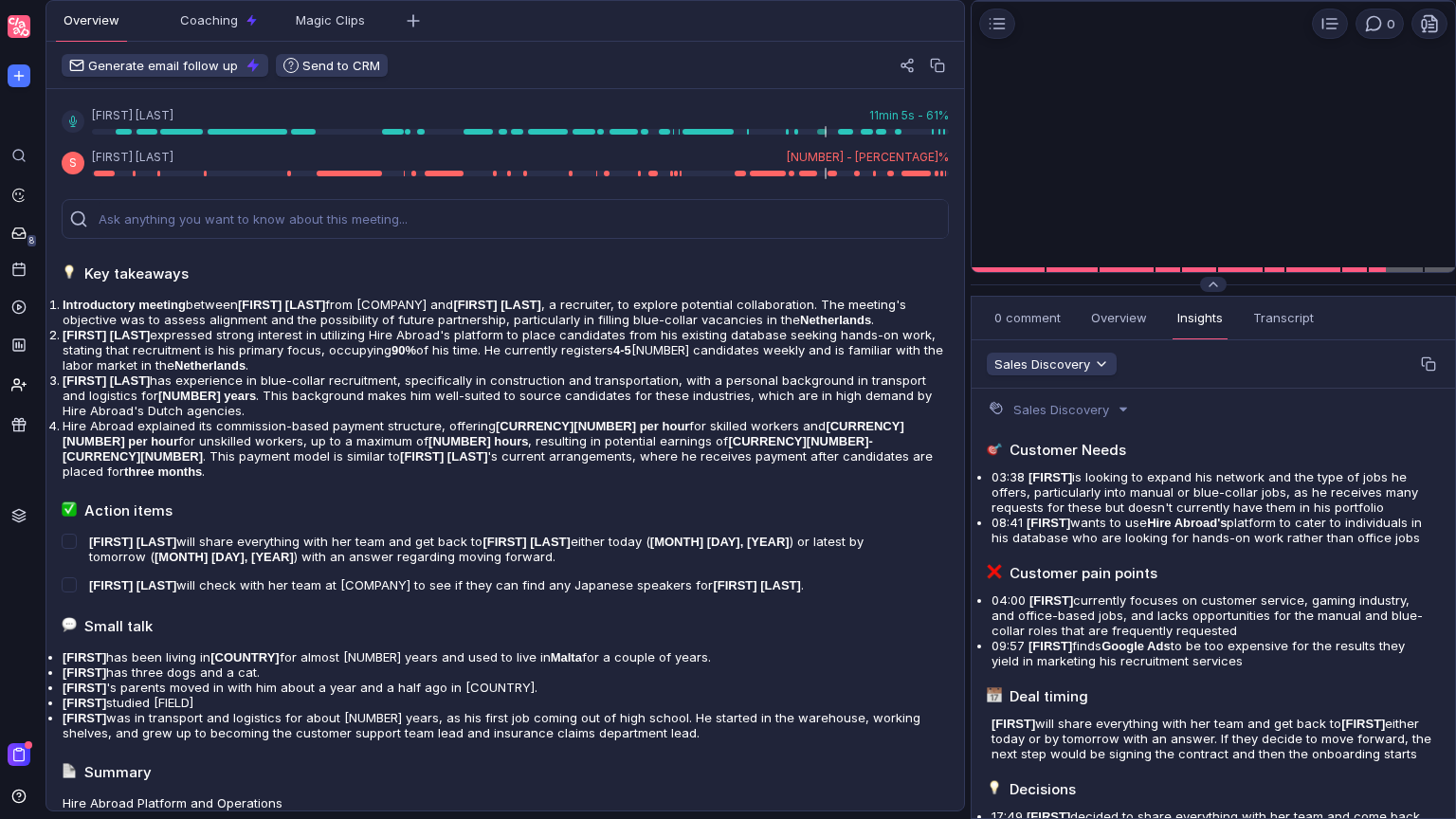 scroll, scrollTop: 0, scrollLeft: 0, axis: both 